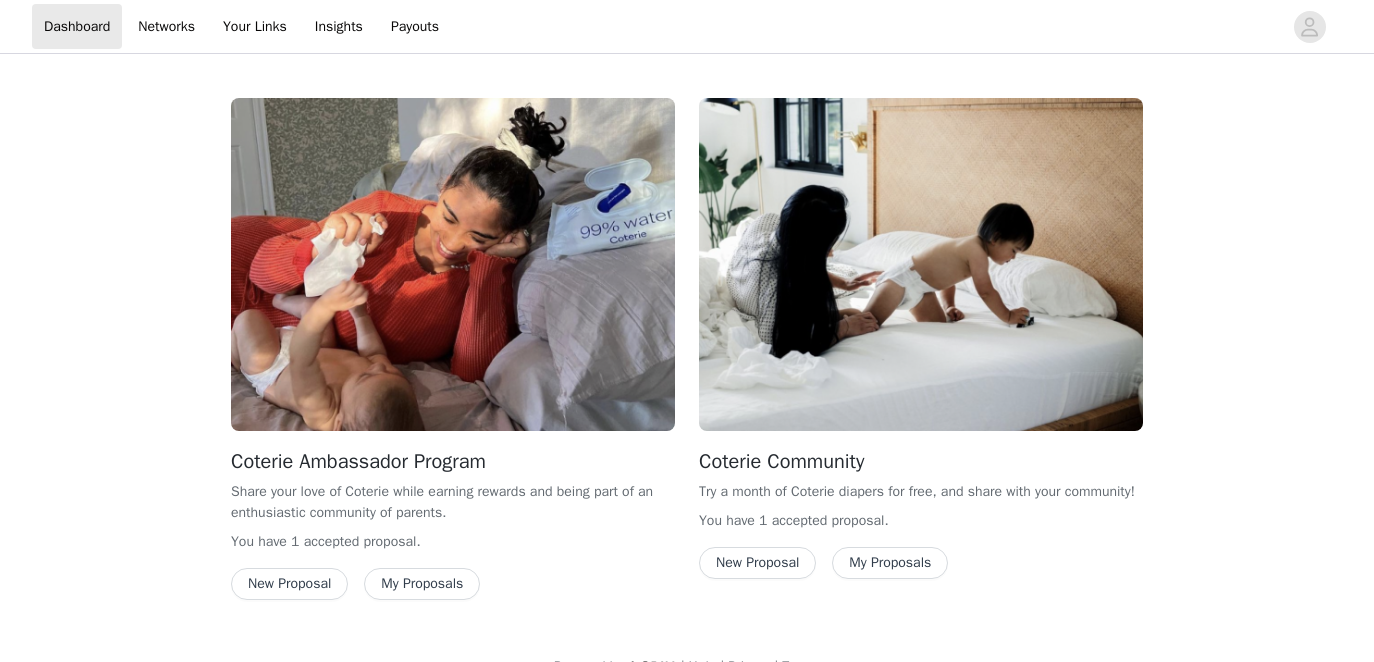 scroll, scrollTop: 39, scrollLeft: 0, axis: vertical 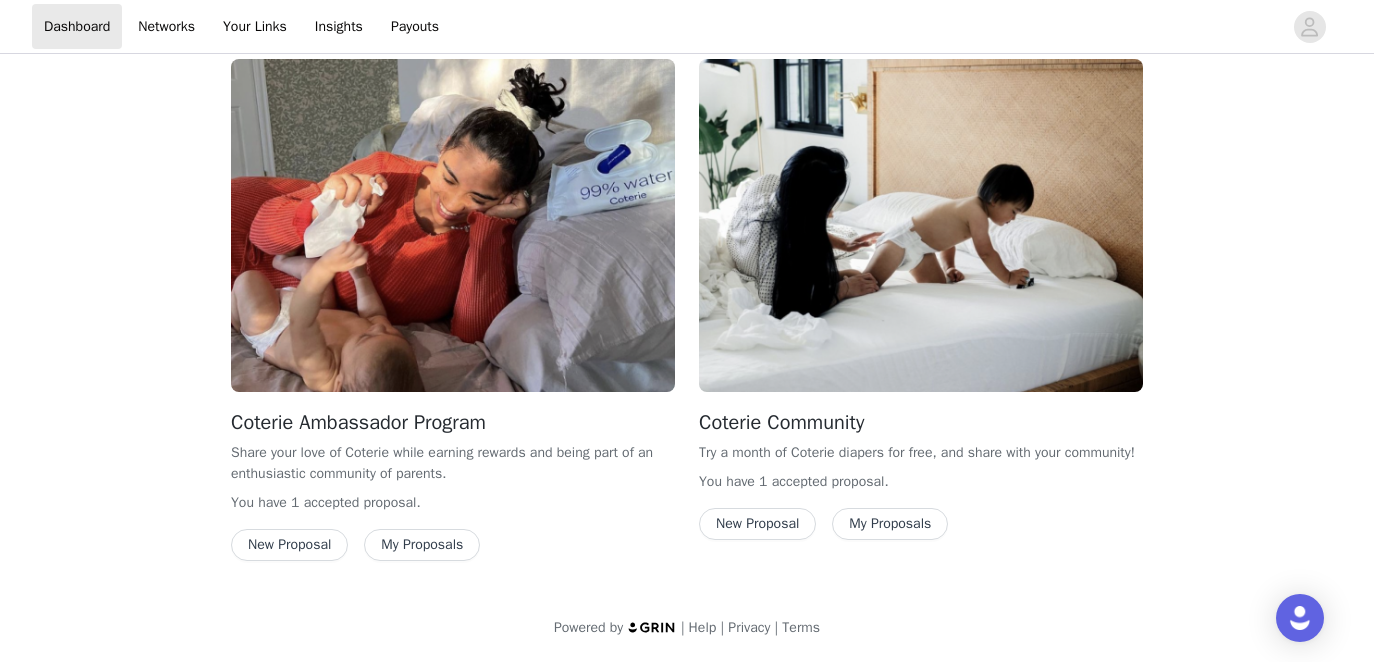 click on "My Proposals" at bounding box center (422, 545) 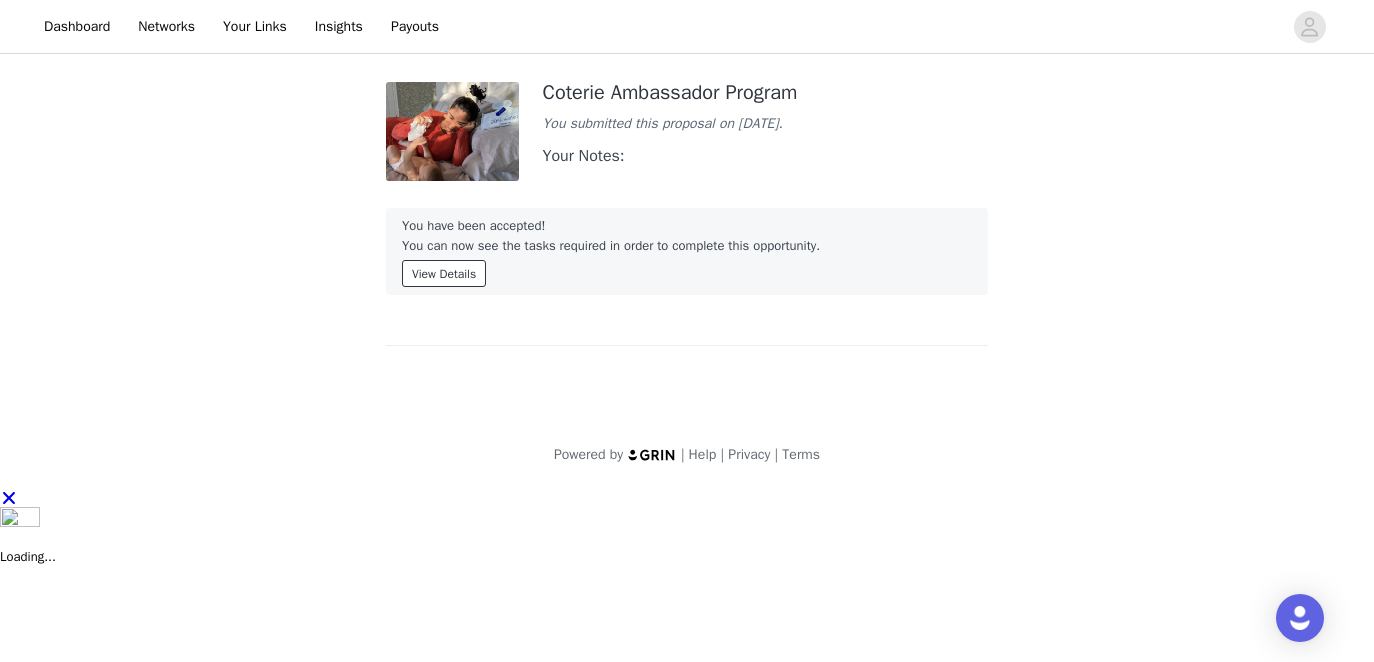 click on "View Details" at bounding box center (444, 273) 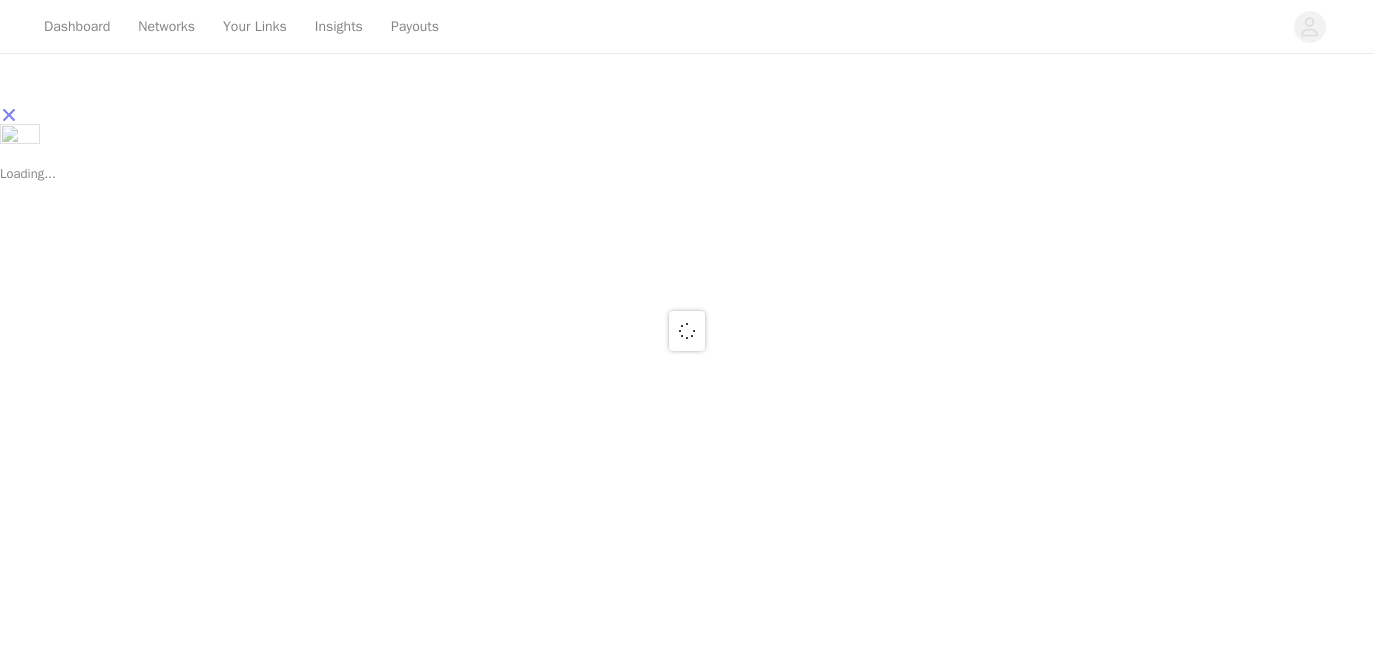 scroll, scrollTop: 0, scrollLeft: 0, axis: both 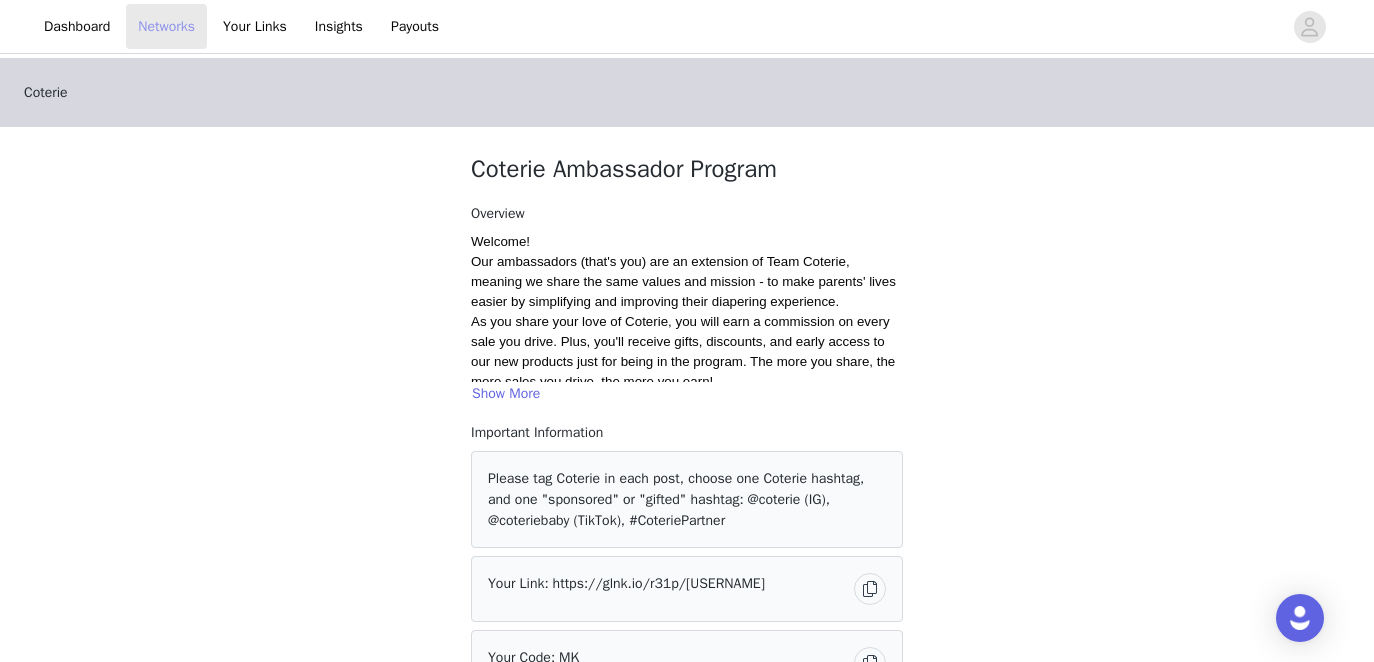 click on "Networks" at bounding box center [166, 26] 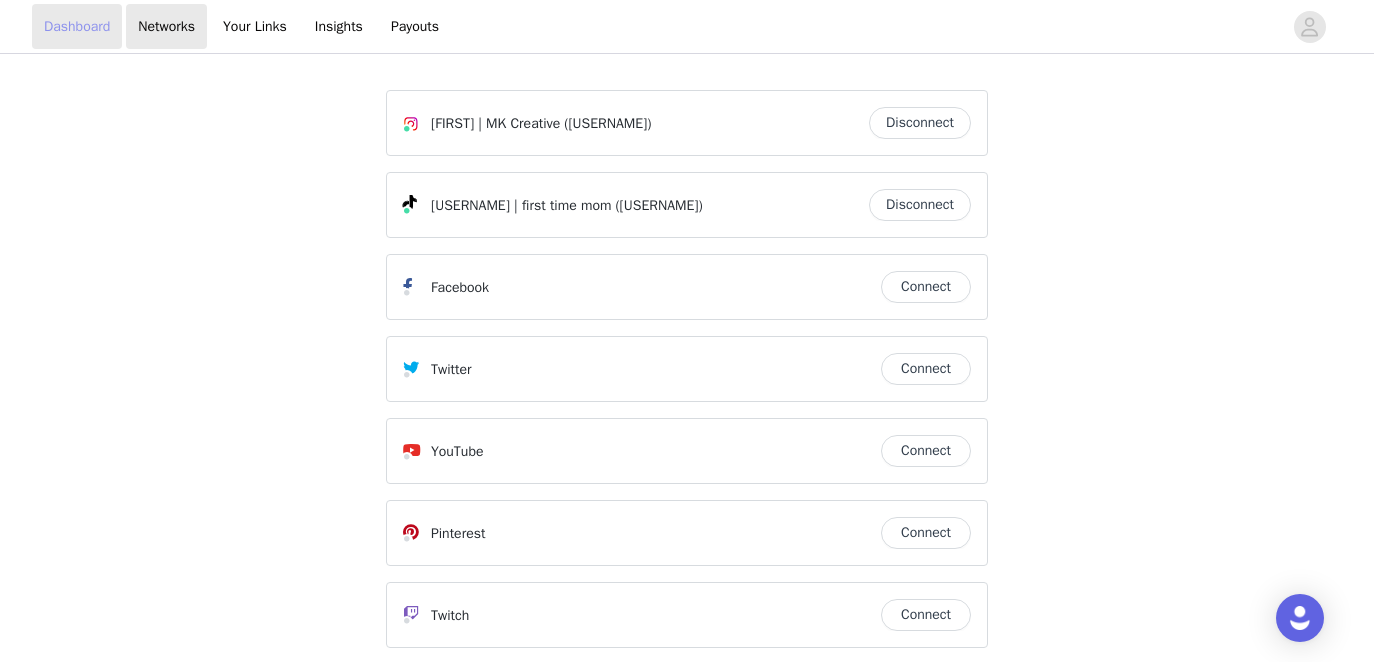 click on "Dashboard" at bounding box center [77, 26] 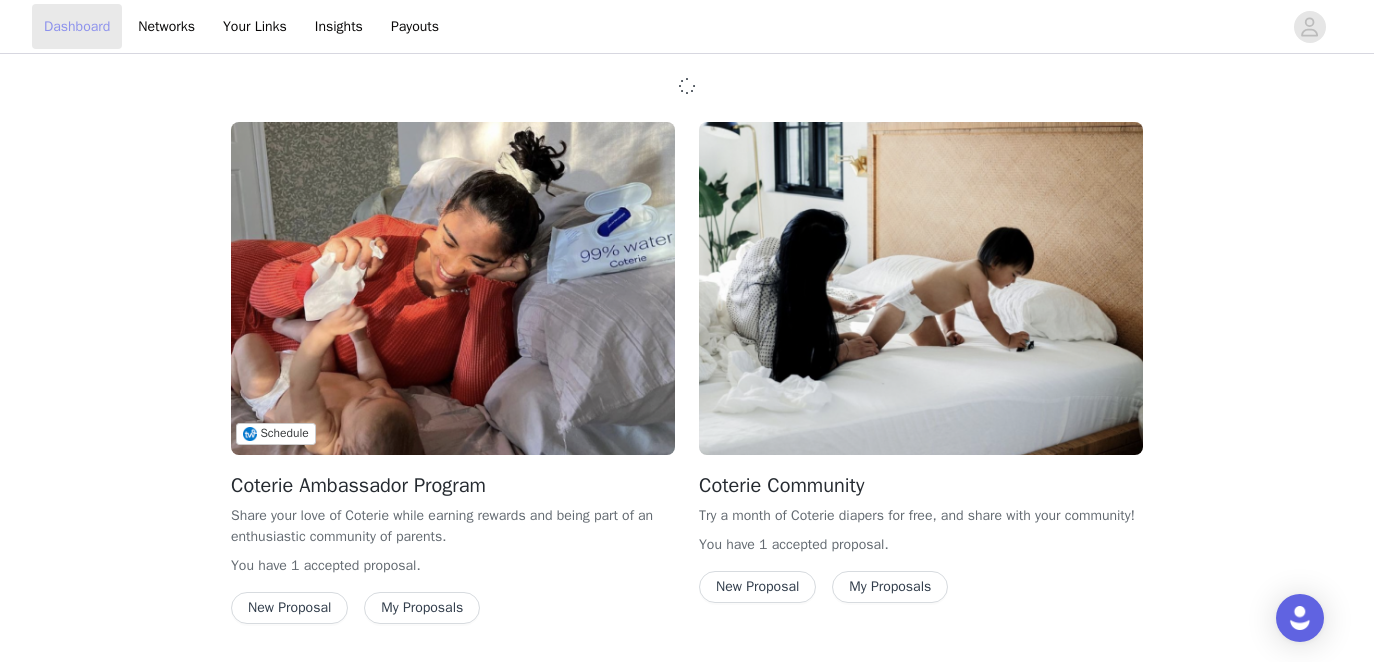 scroll, scrollTop: 39, scrollLeft: 0, axis: vertical 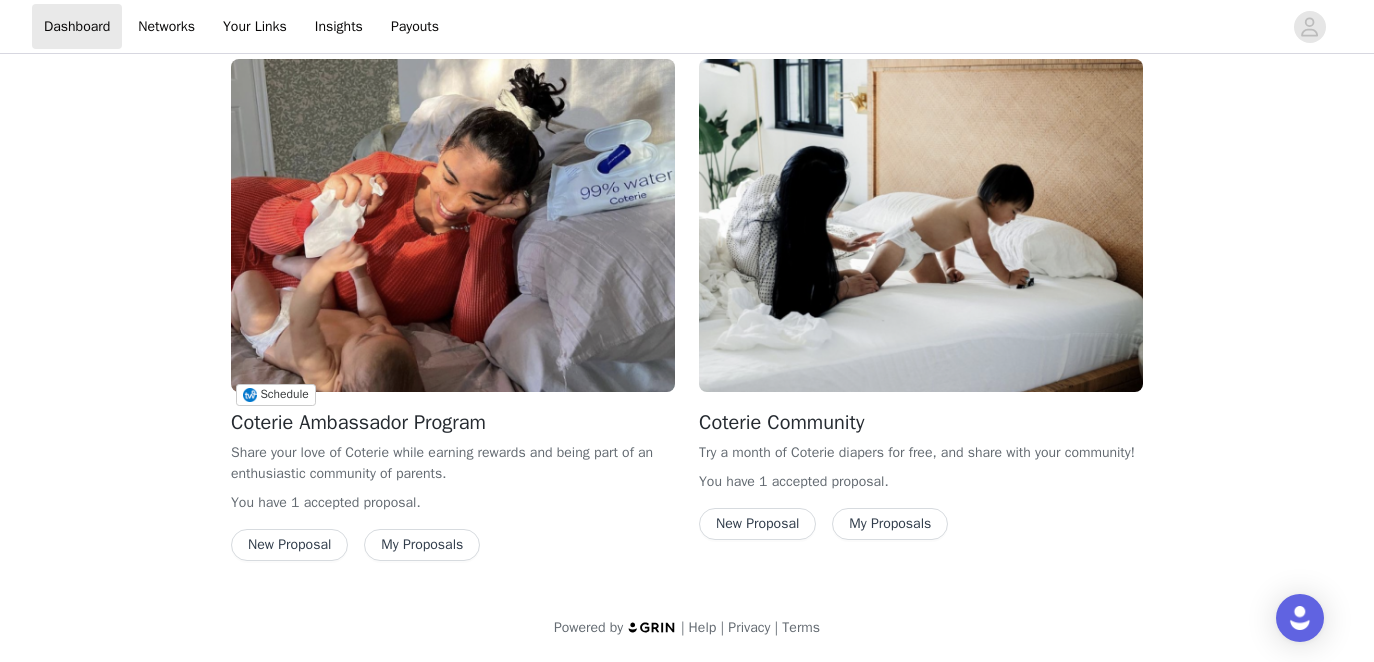 click on "New Proposal" at bounding box center (289, 545) 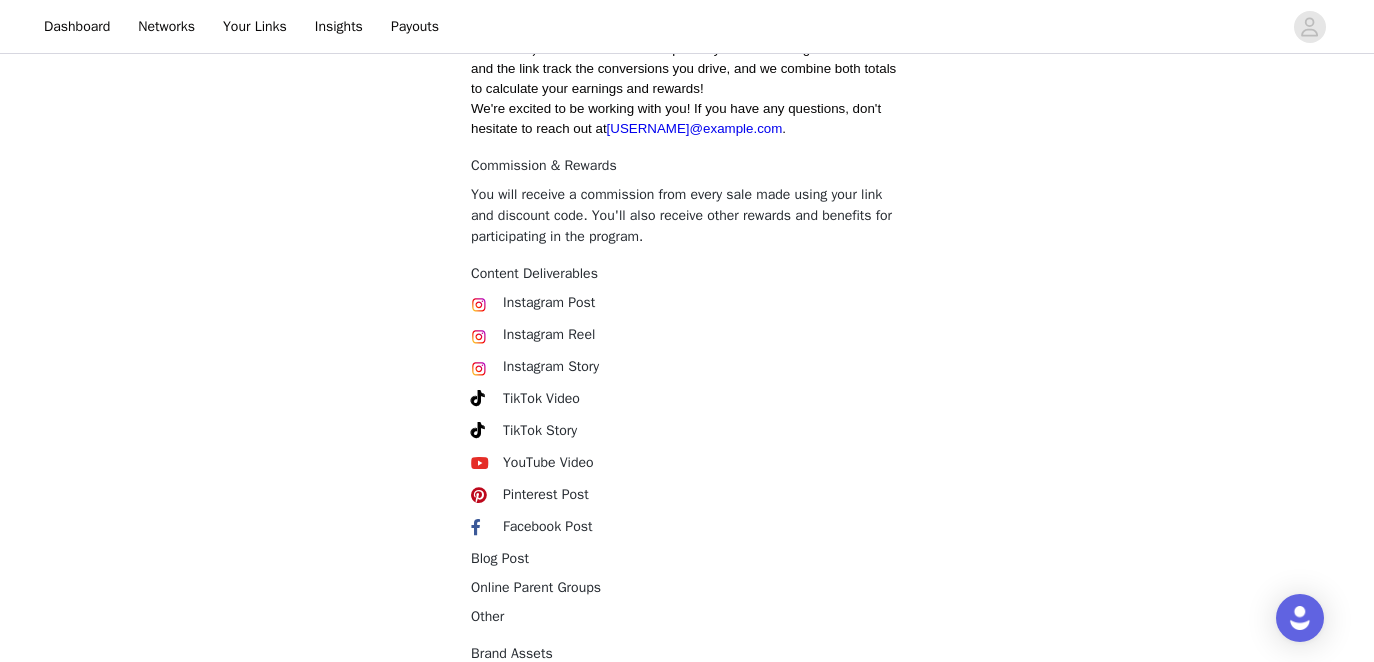 scroll, scrollTop: 1208, scrollLeft: 0, axis: vertical 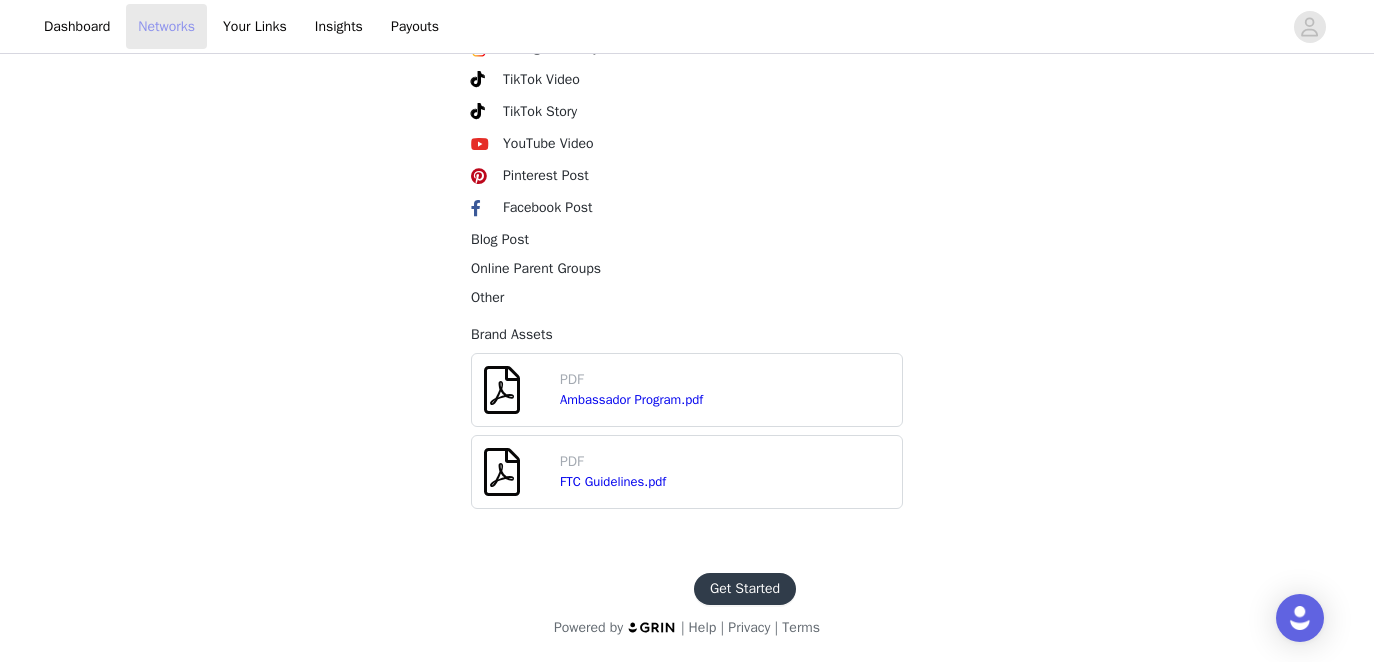 click on "Networks" at bounding box center (166, 26) 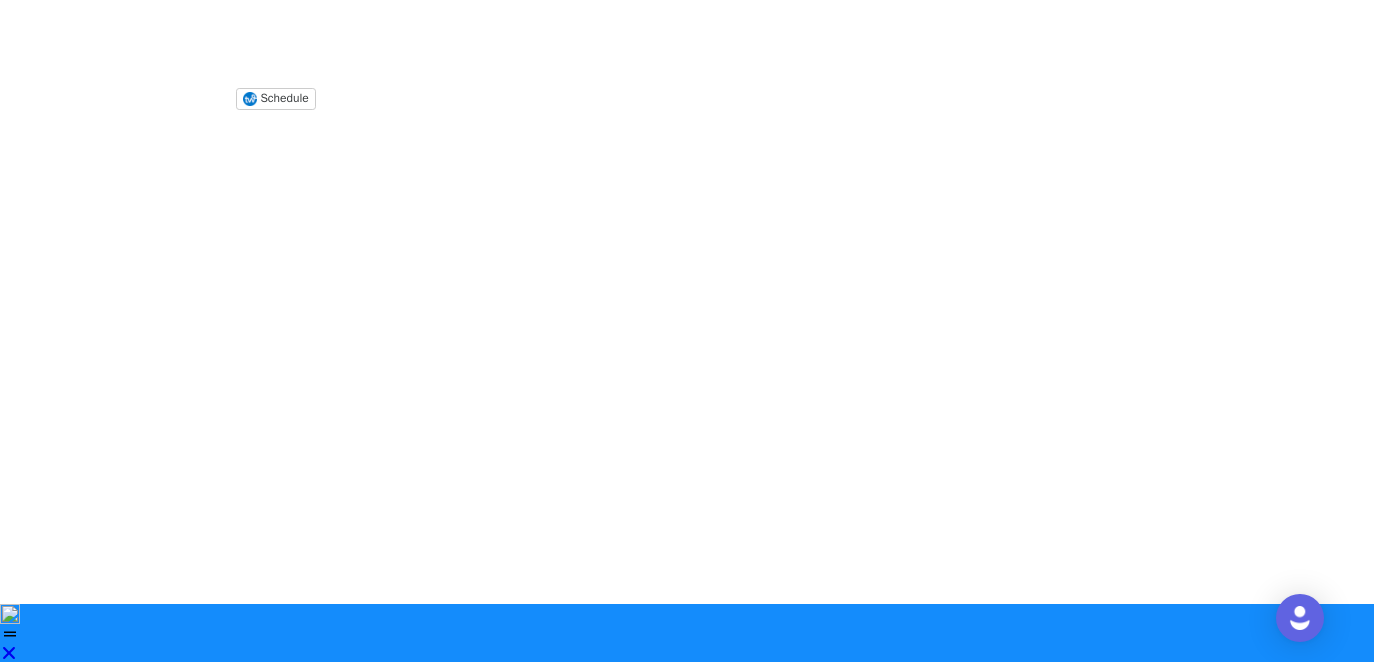 scroll, scrollTop: 0, scrollLeft: 0, axis: both 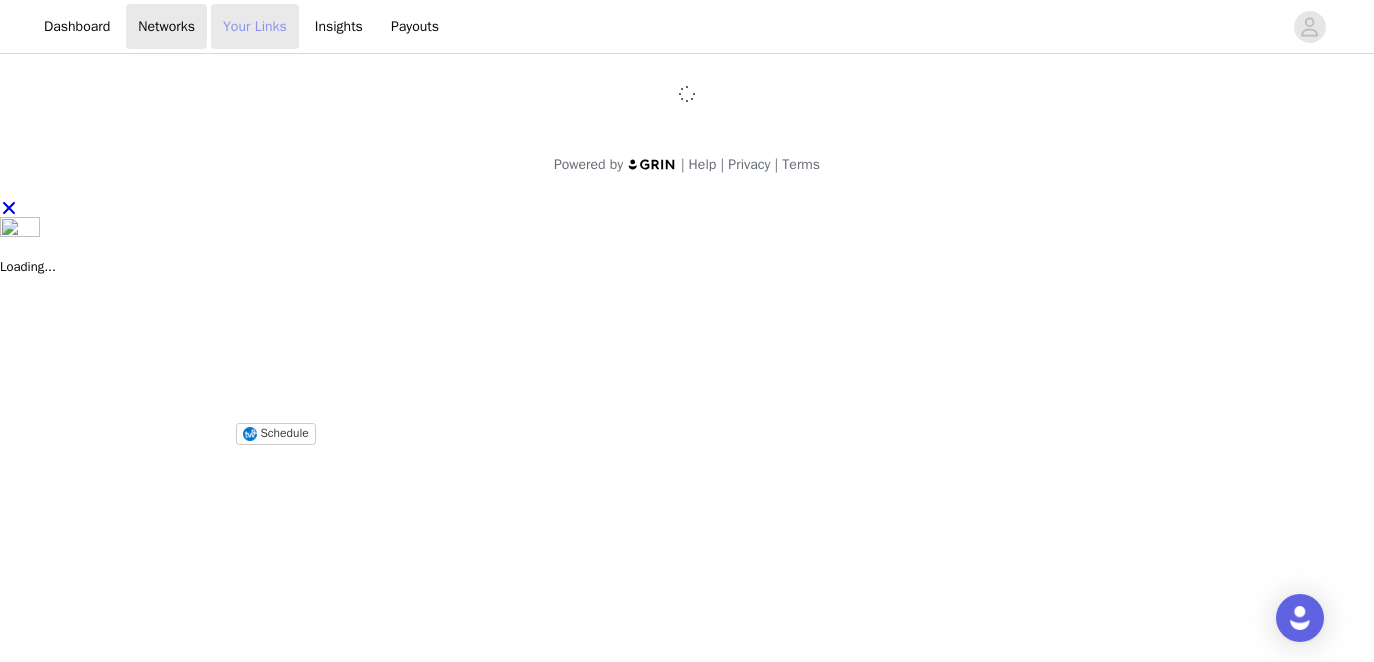 click on "Your Links" at bounding box center (255, 26) 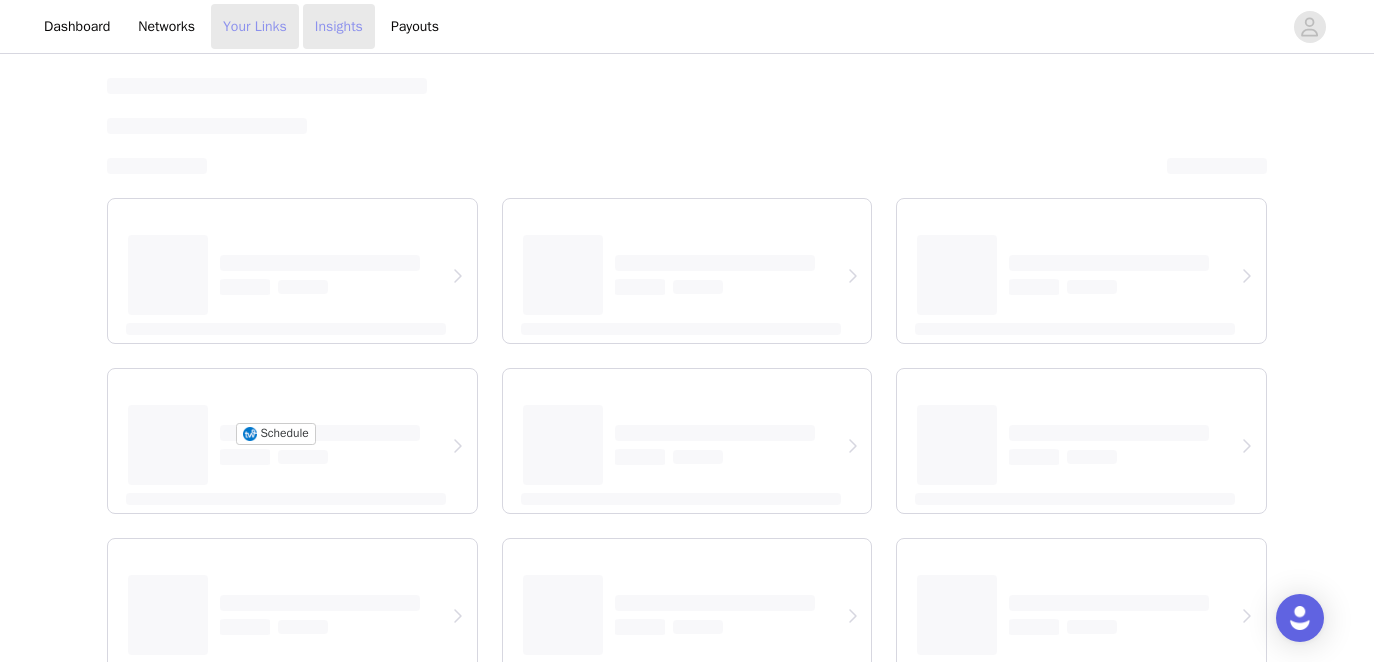 select on "12" 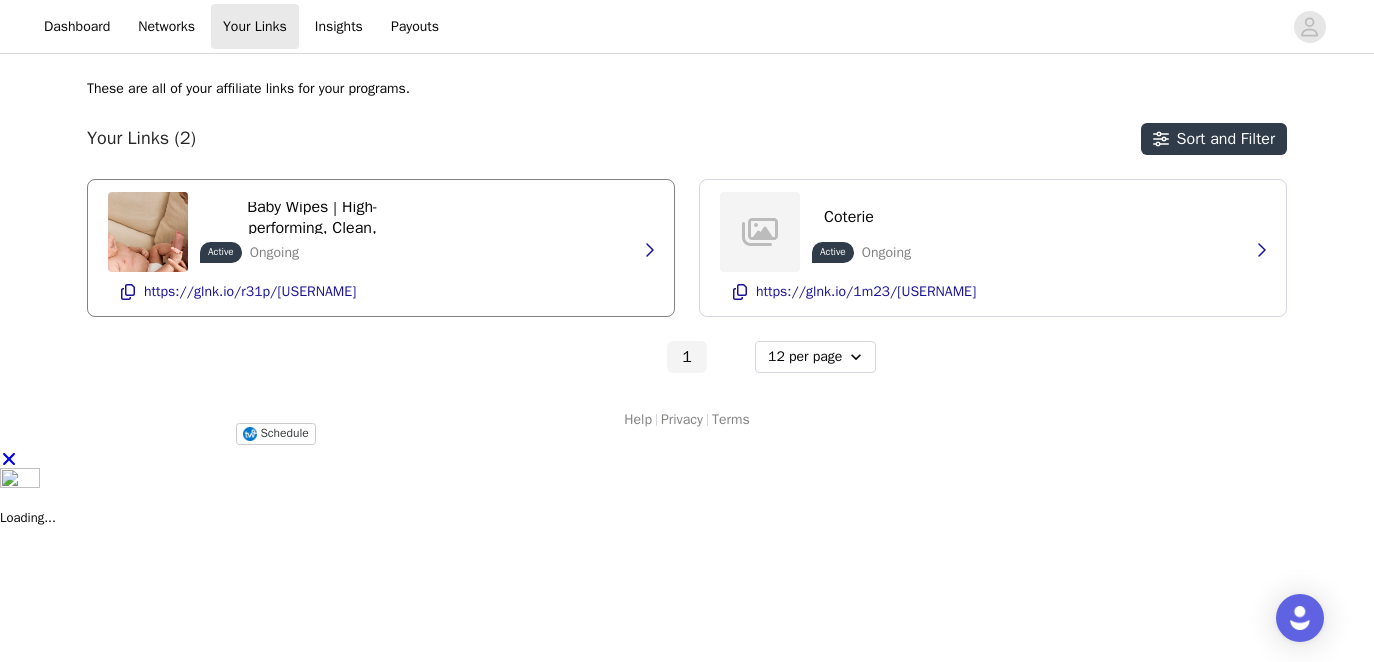 click on "Upgrade your diapering routine with Coterie Diapers, Baby Wipes | High-performing, Clean, Sustainable Baby Care | Coterie Active Ongoing https://glnk.io/r31p/[USERNAME]" at bounding box center [381, 248] 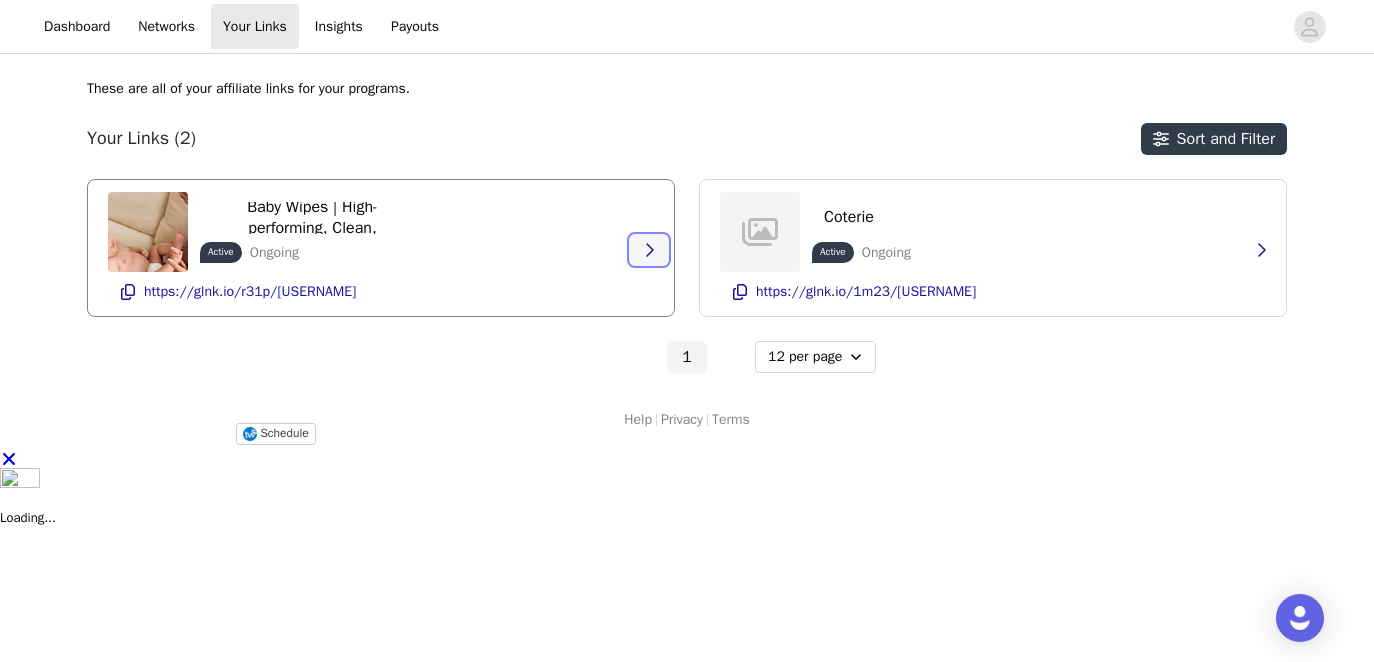 click 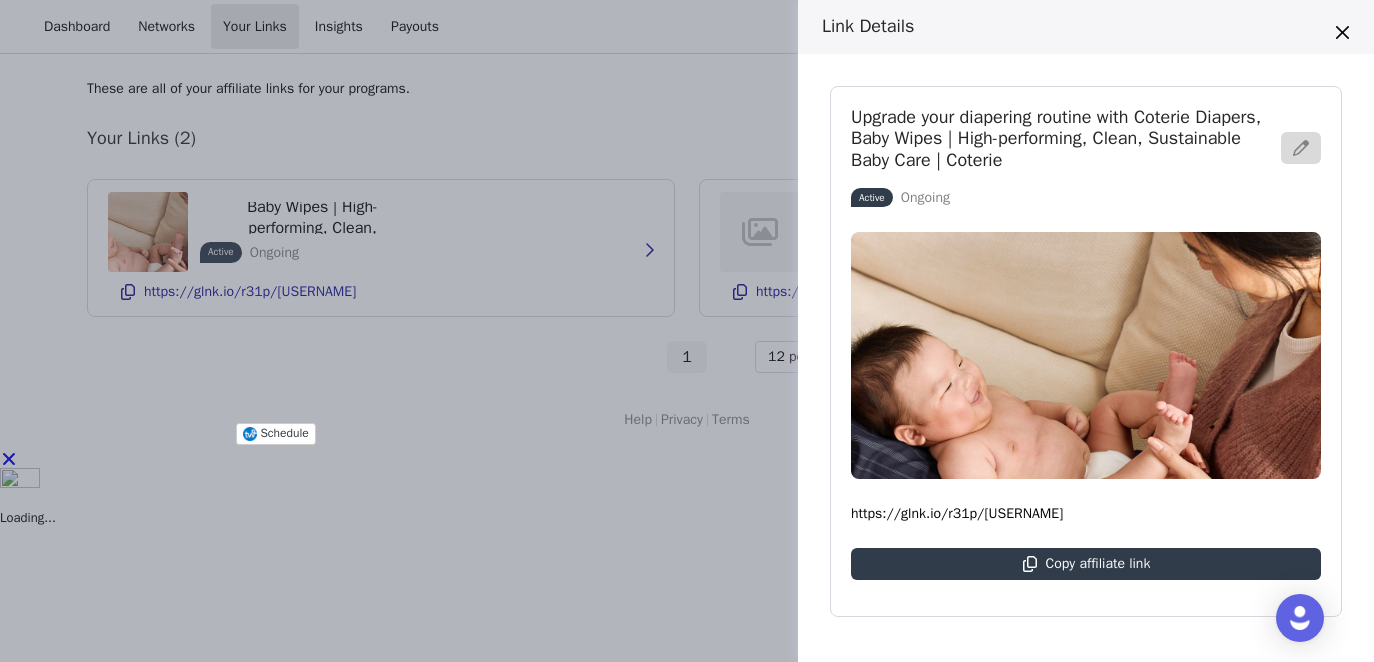 click on "Link Details Upgrade your diapering routine with Coterie Diapers, Baby Wipes | High-performing, Clean, Sustainable Baby Care | Coterie Active Ongoing https://glnk.io/r31p/[USERNAME] Copy affiliate link Destination URL: https://www.coterie.com/ Programs: Coterie Ambassadors Payout Details: Percentage of Sale 8% Start Date: [MONTH] [DAY], [YEAR] End Date: Ongoing" at bounding box center (687, 331) 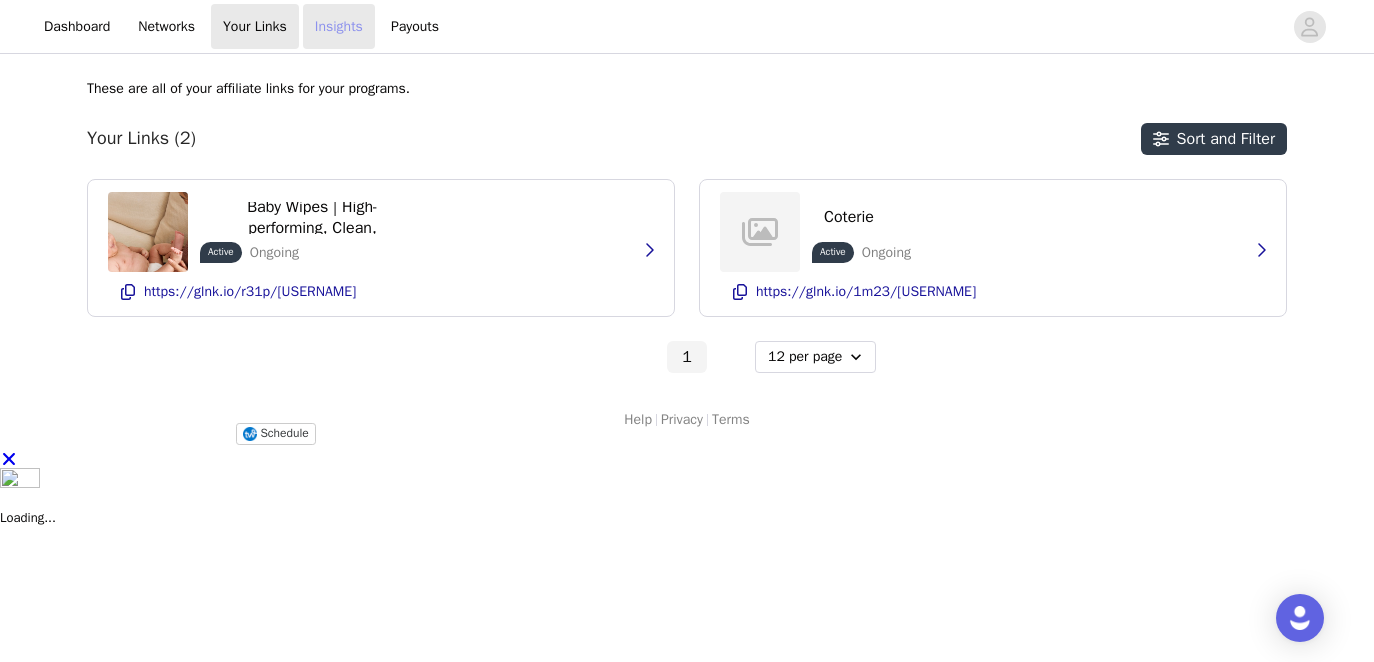 click on "Insights" at bounding box center [339, 26] 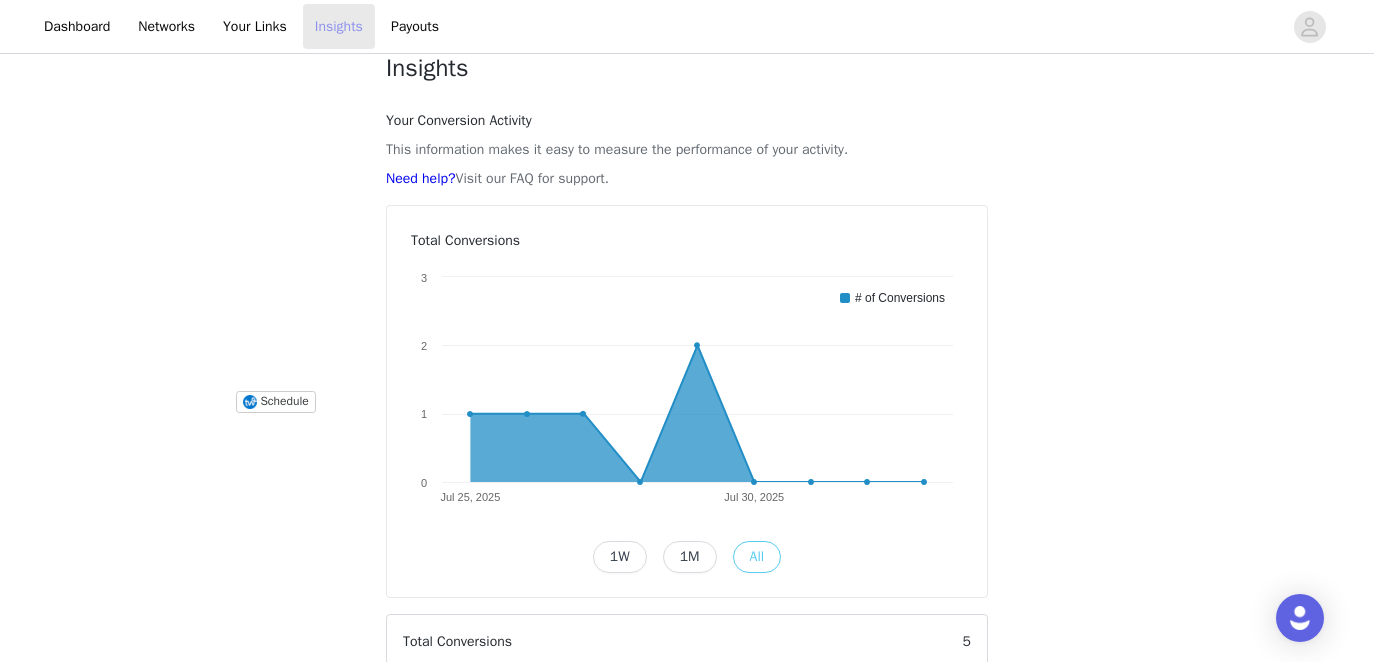 scroll, scrollTop: 0, scrollLeft: 0, axis: both 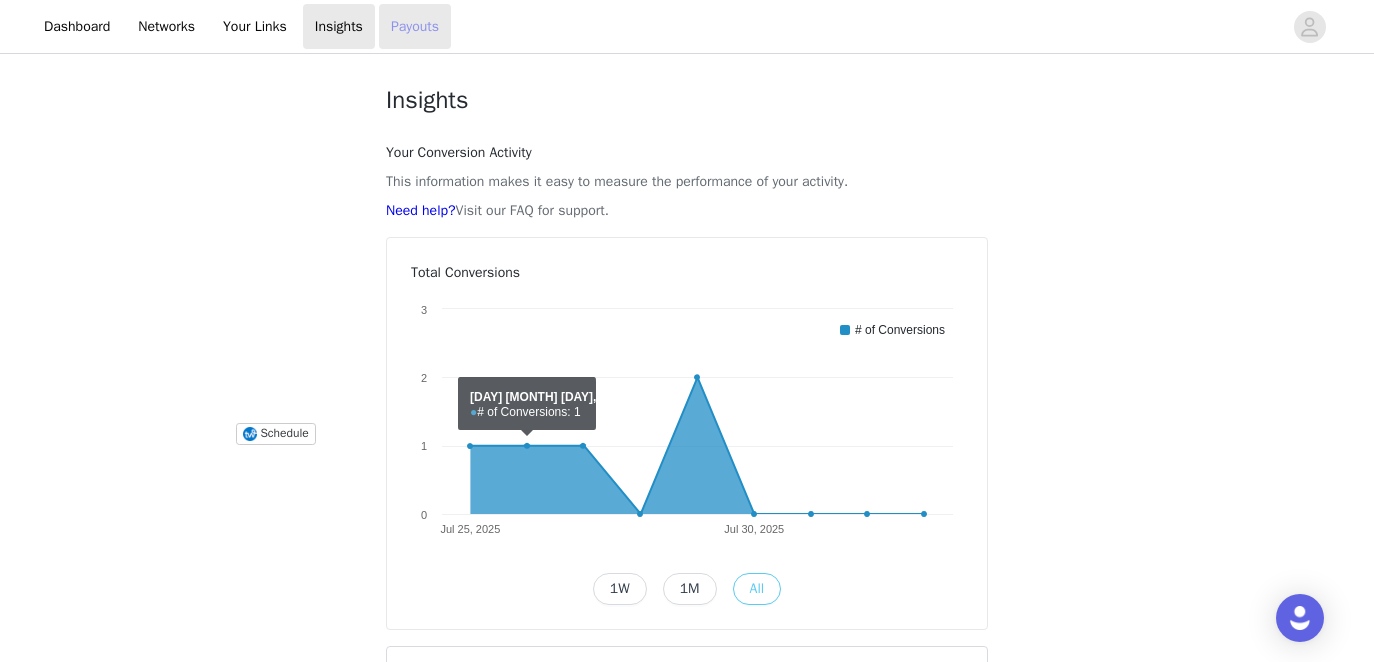 click on "Payouts" at bounding box center [415, 26] 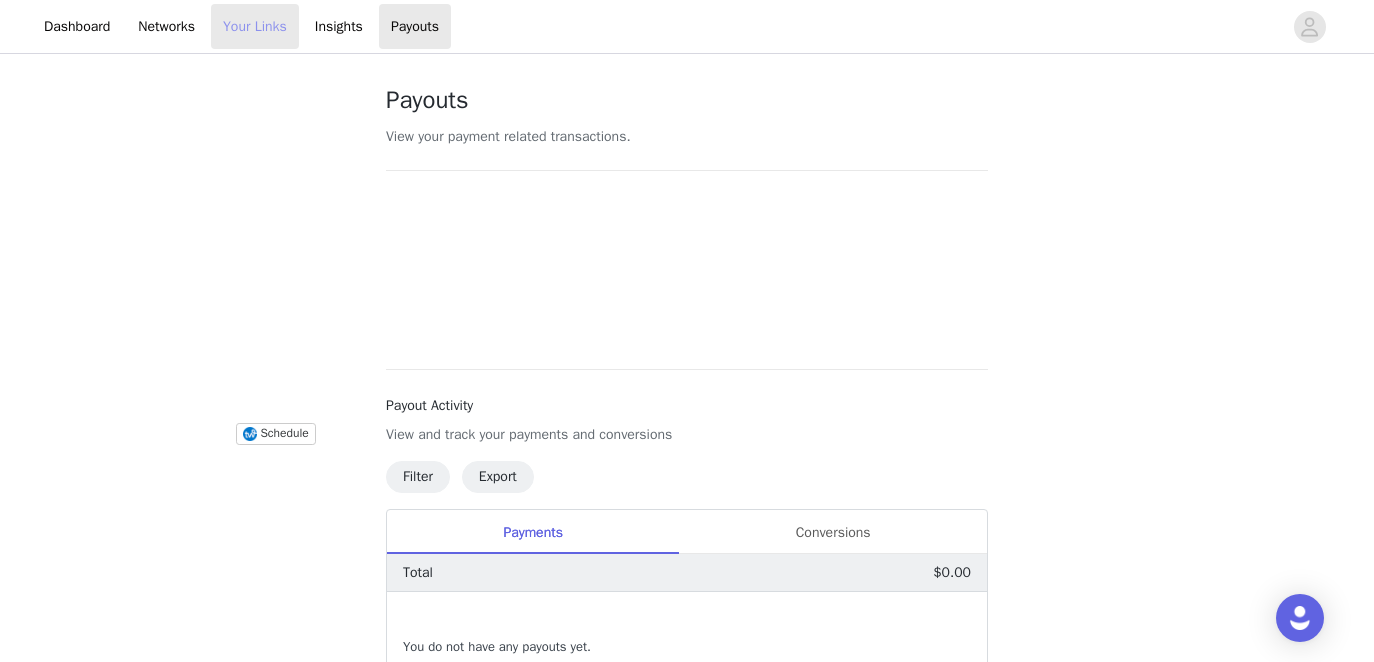 click on "Your Links" at bounding box center [255, 26] 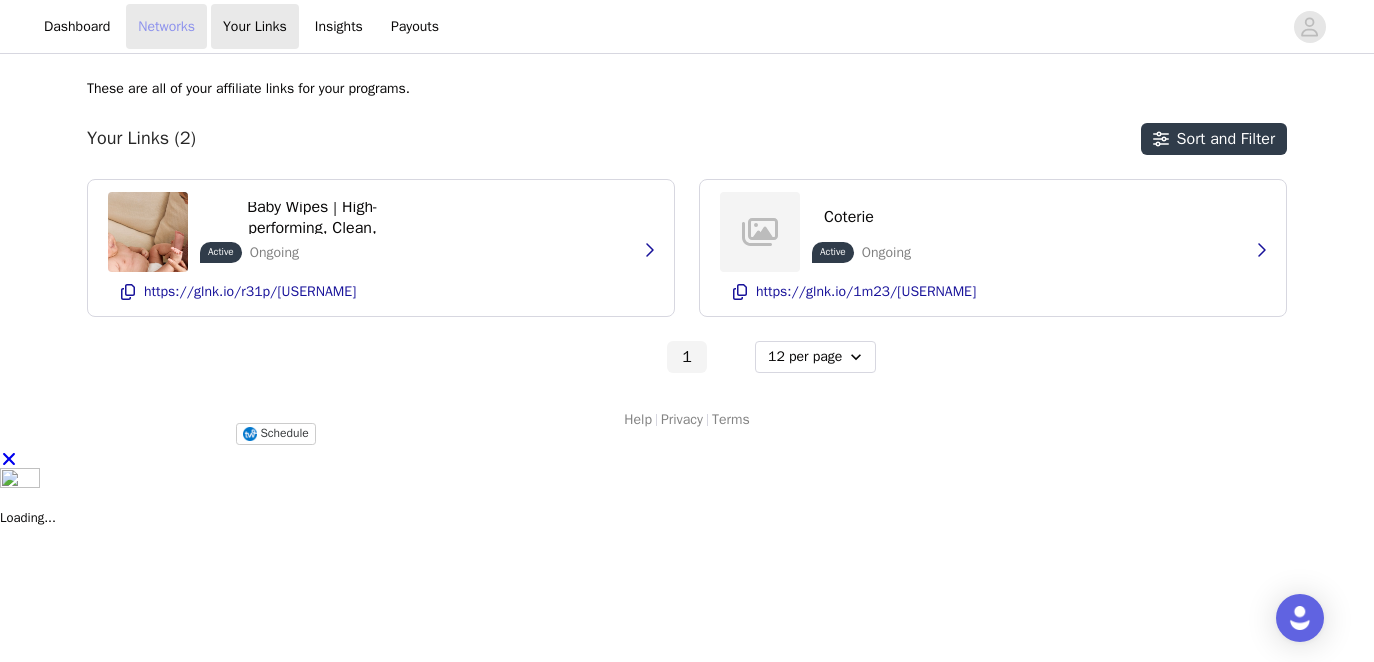 click on "Networks" at bounding box center (166, 26) 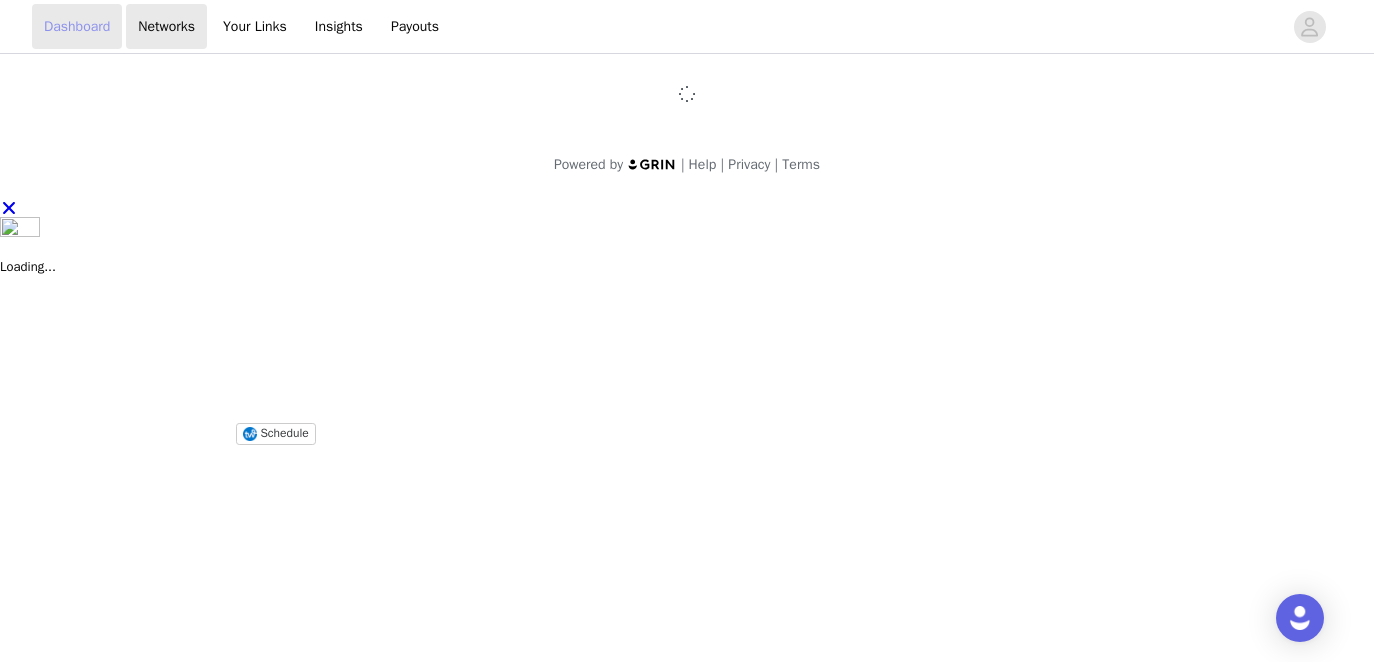 click on "Dashboard" at bounding box center (77, 26) 